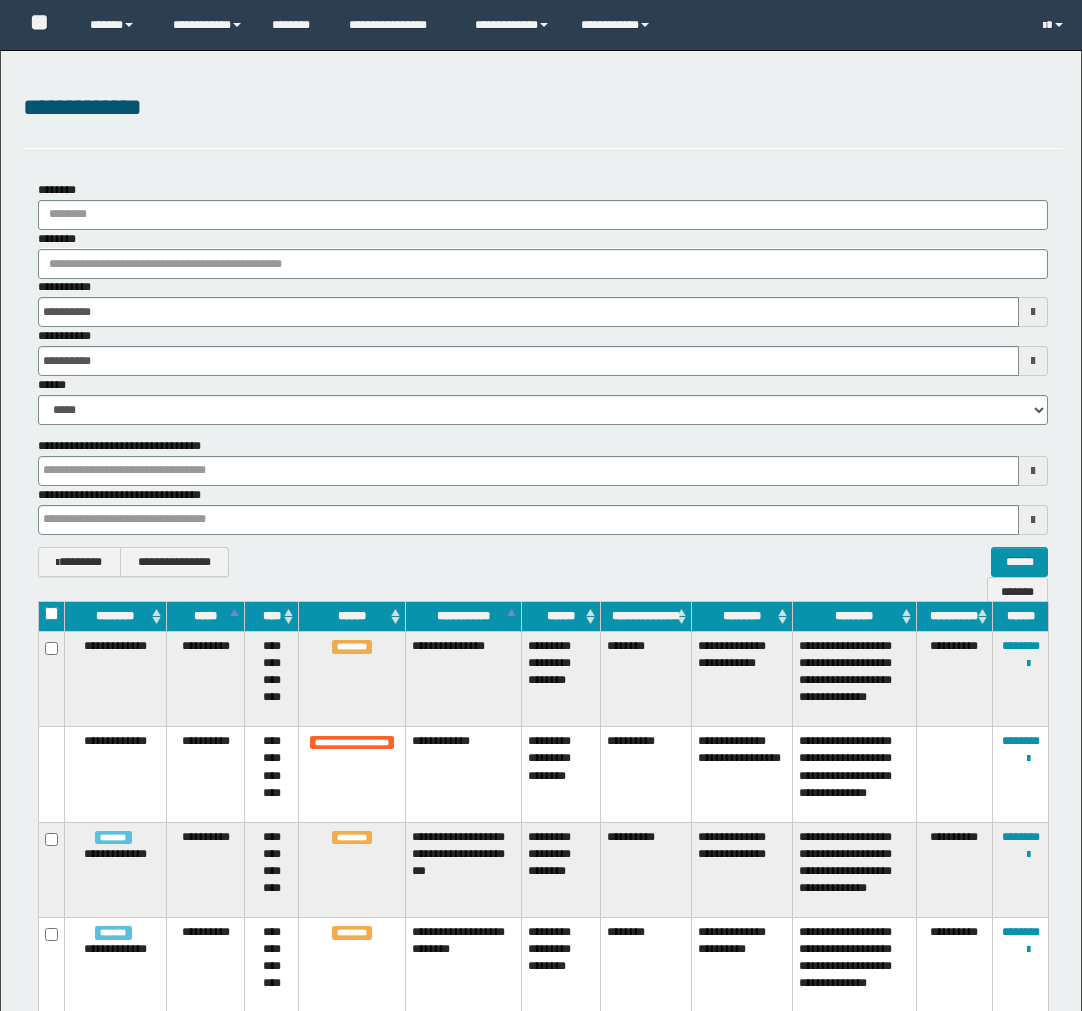 scroll, scrollTop: 0, scrollLeft: 0, axis: both 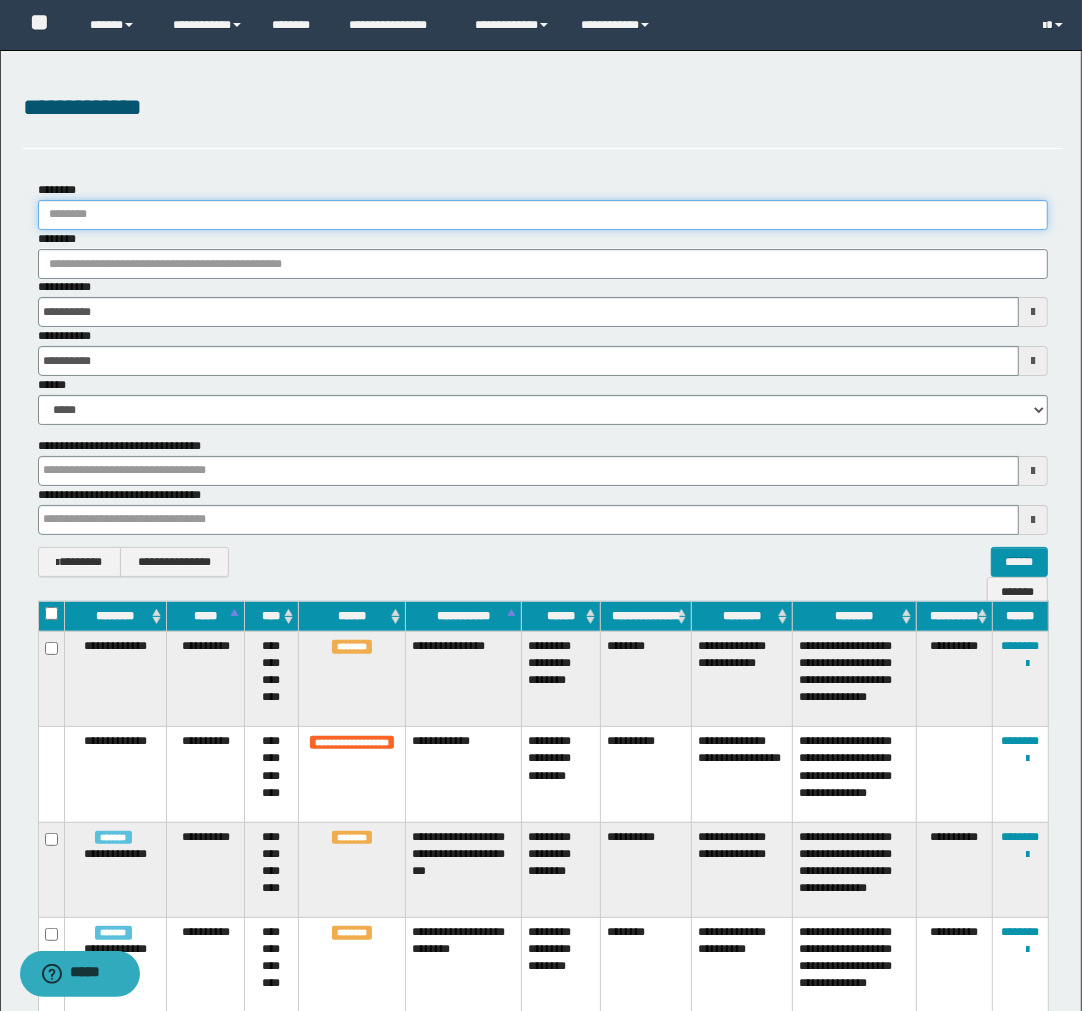 click on "********" at bounding box center [543, 215] 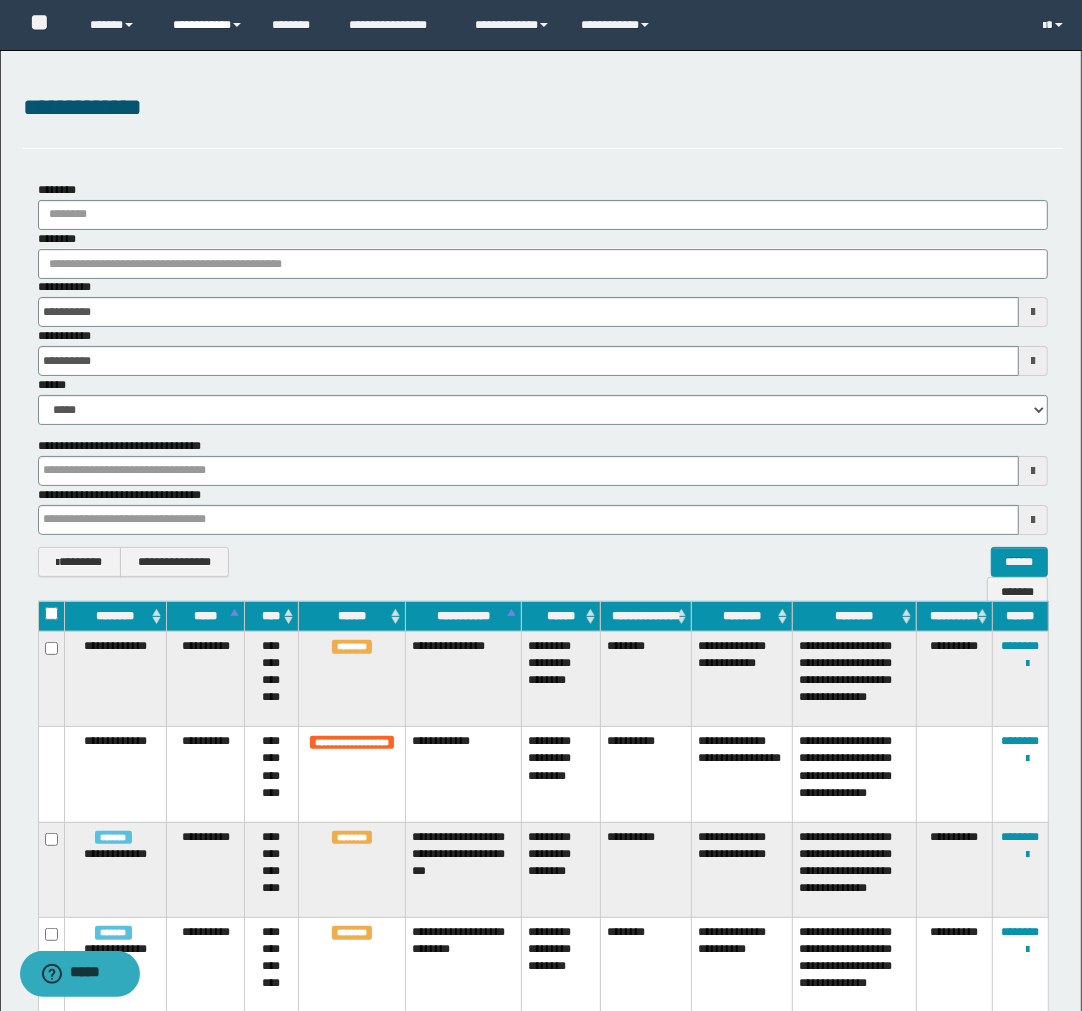 click on "**********" at bounding box center [207, 25] 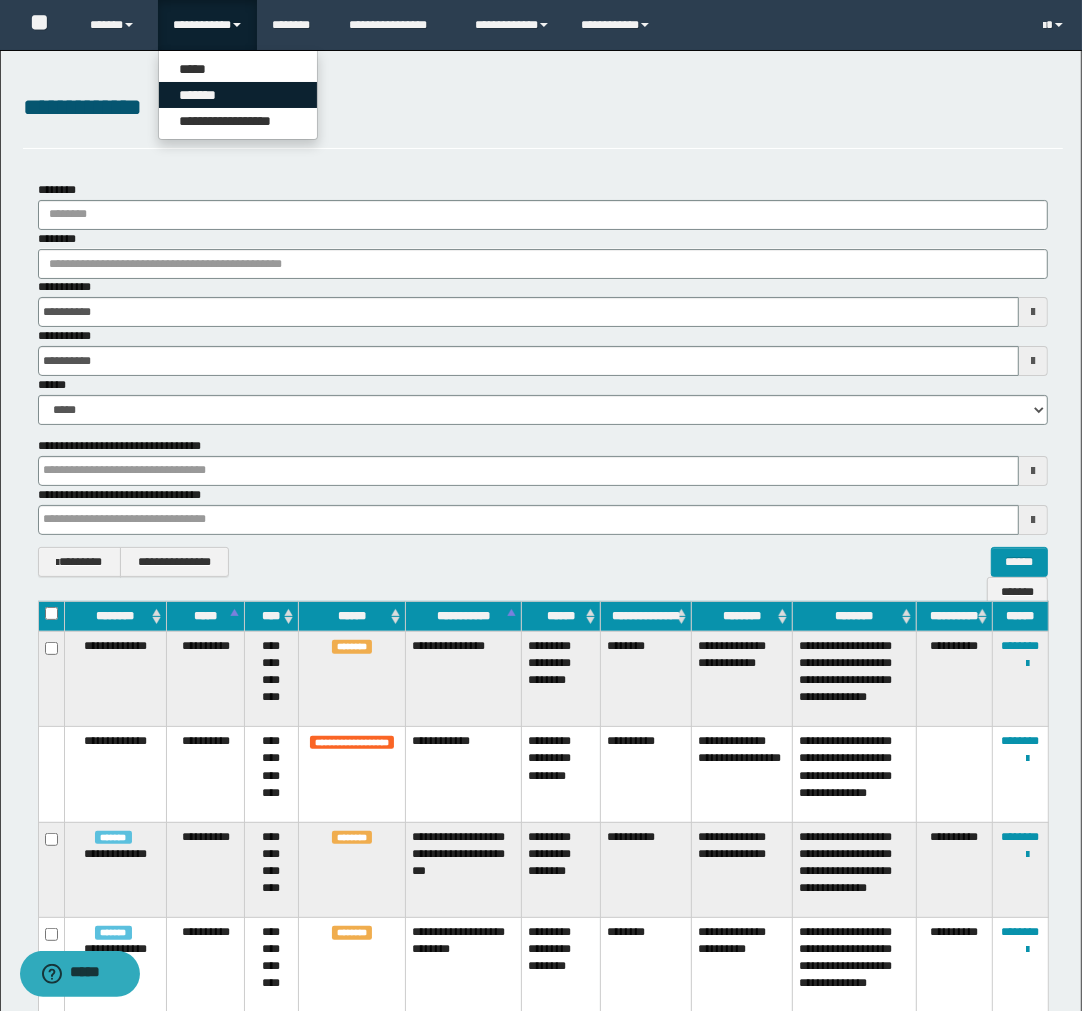 click on "*******" at bounding box center [238, 95] 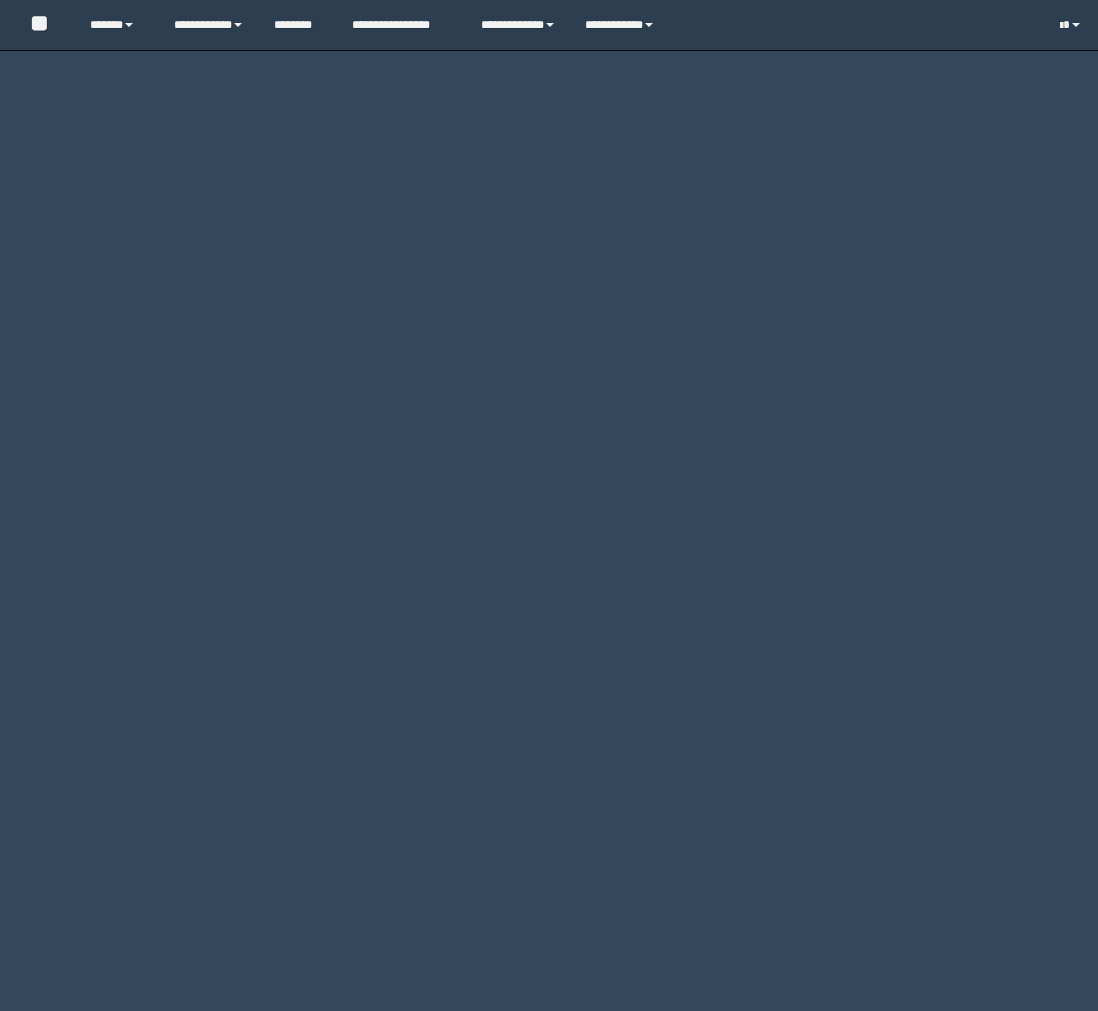 scroll, scrollTop: 0, scrollLeft: 0, axis: both 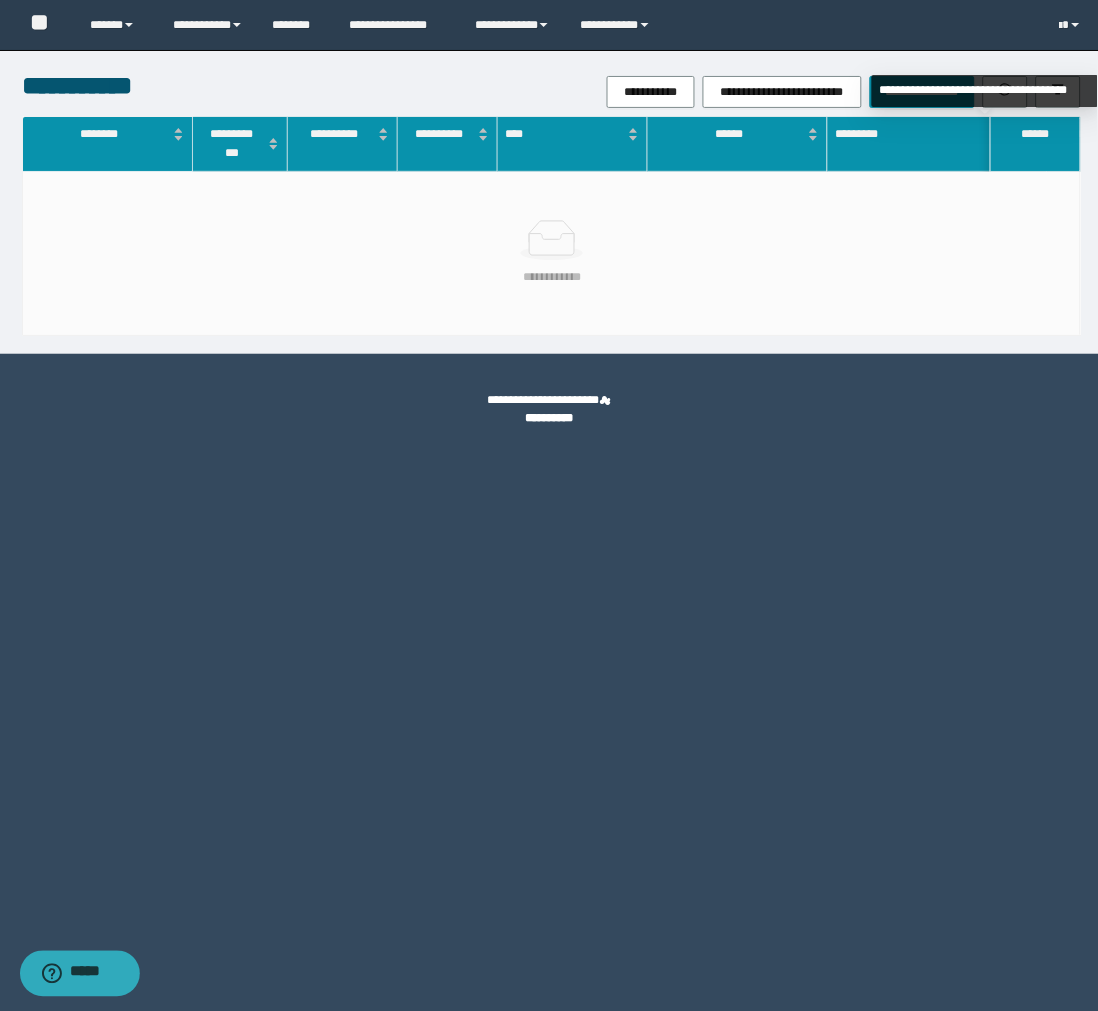 click on "**********" at bounding box center (985, 91) 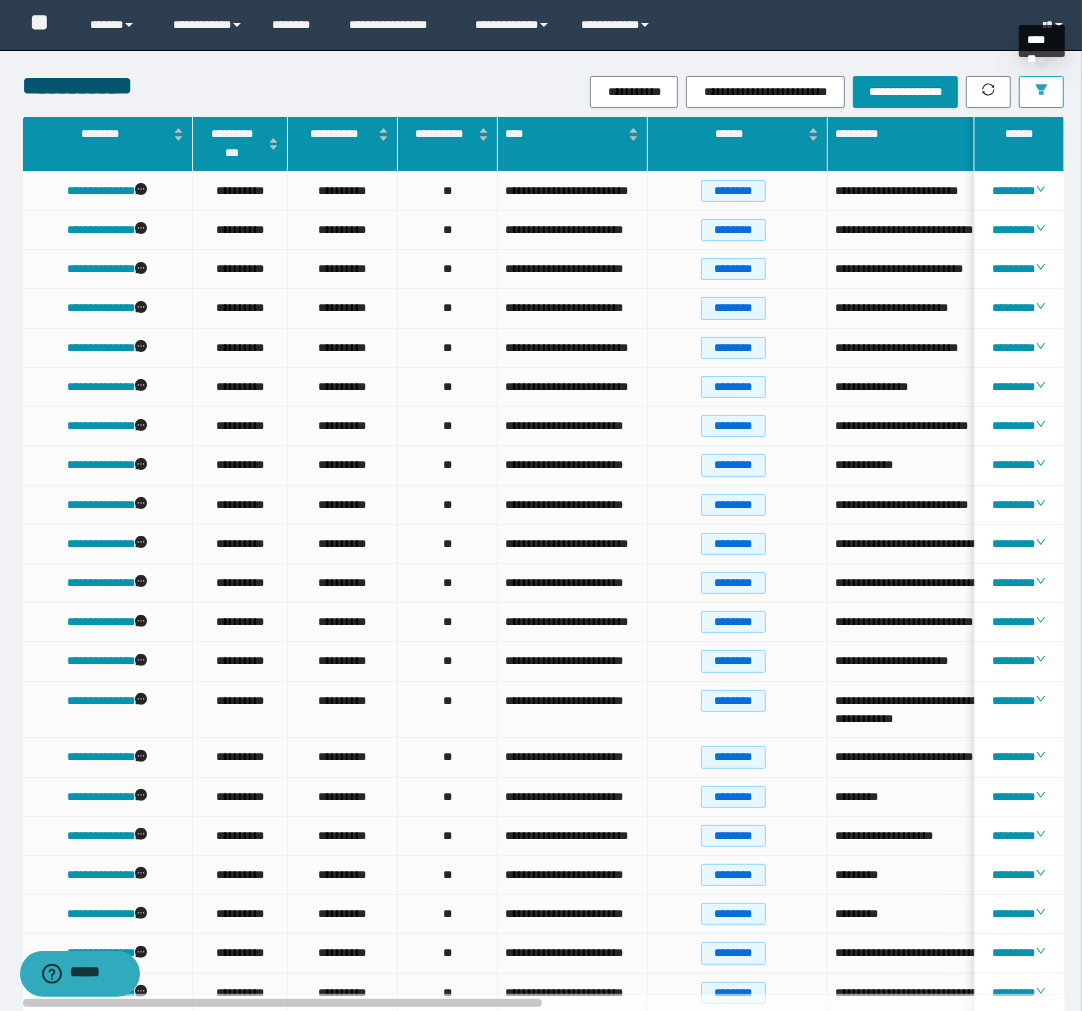 click at bounding box center (1041, 92) 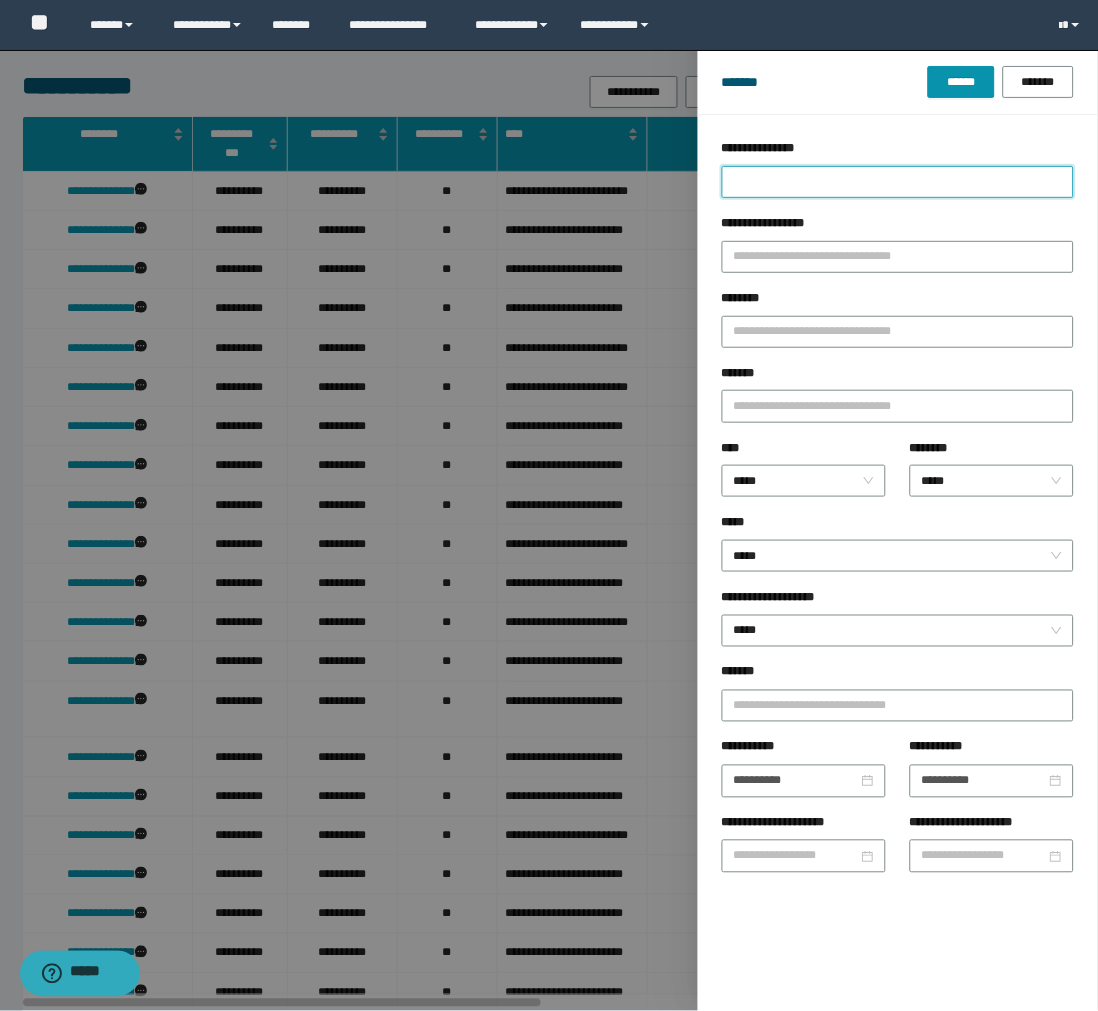 click on "**********" at bounding box center (898, 182) 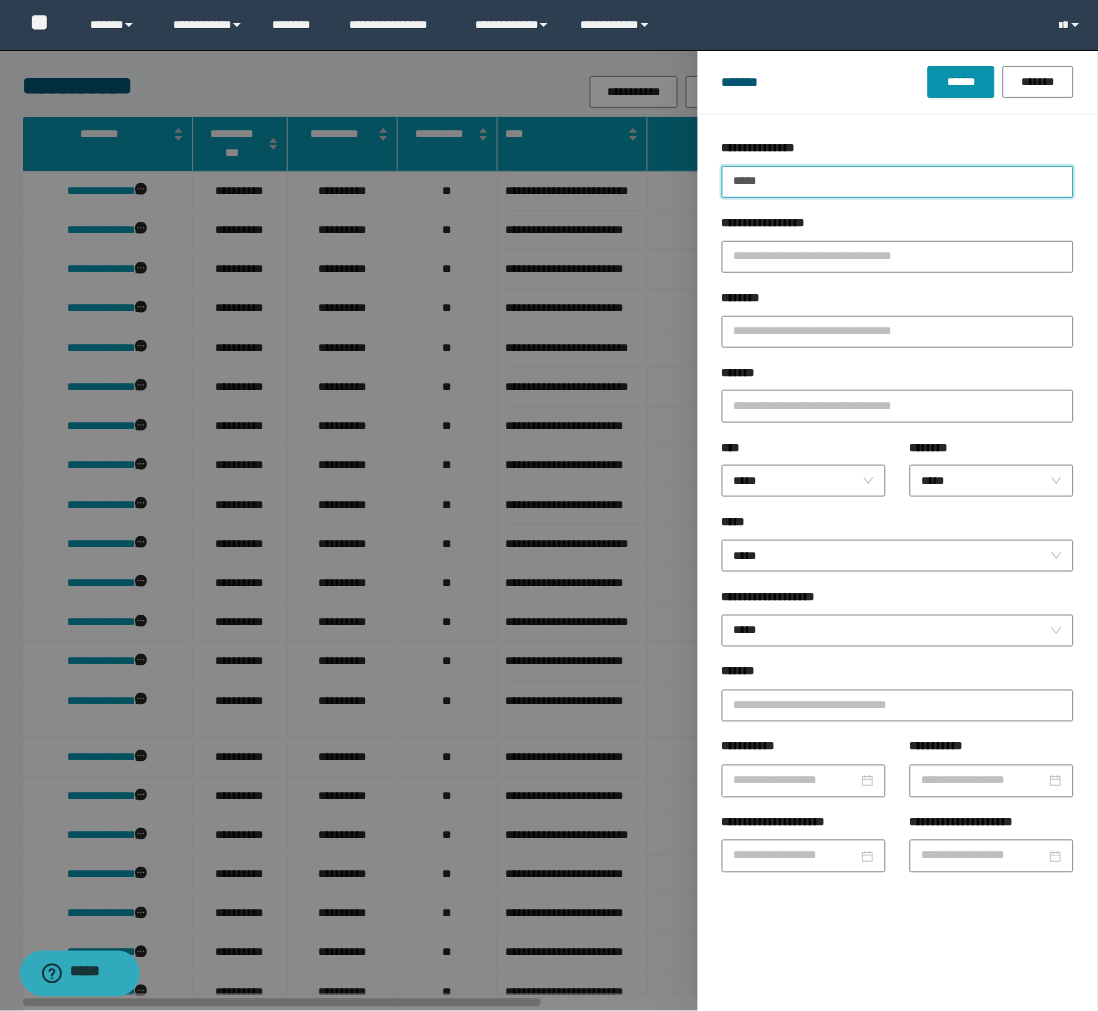type on "*****" 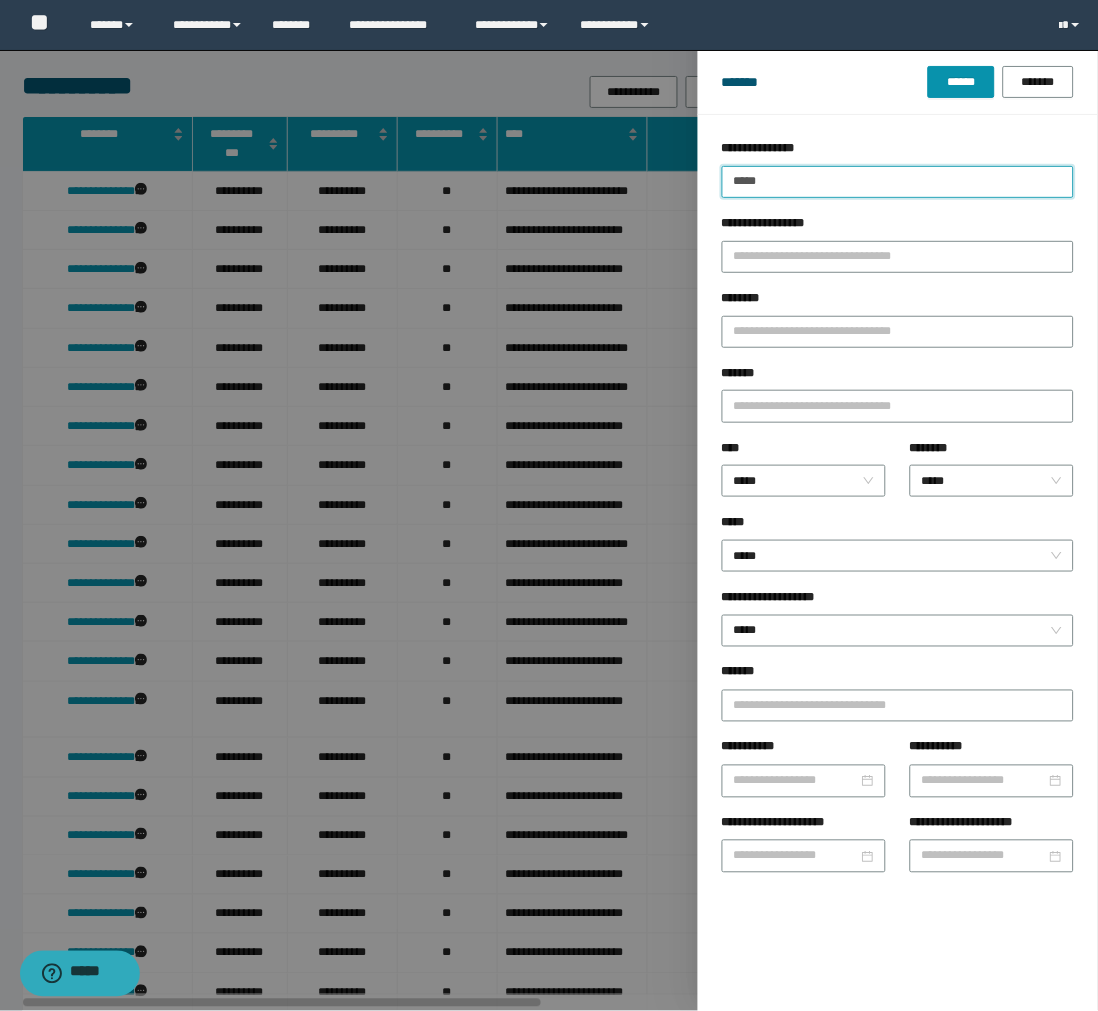 click on "******" at bounding box center (961, 82) 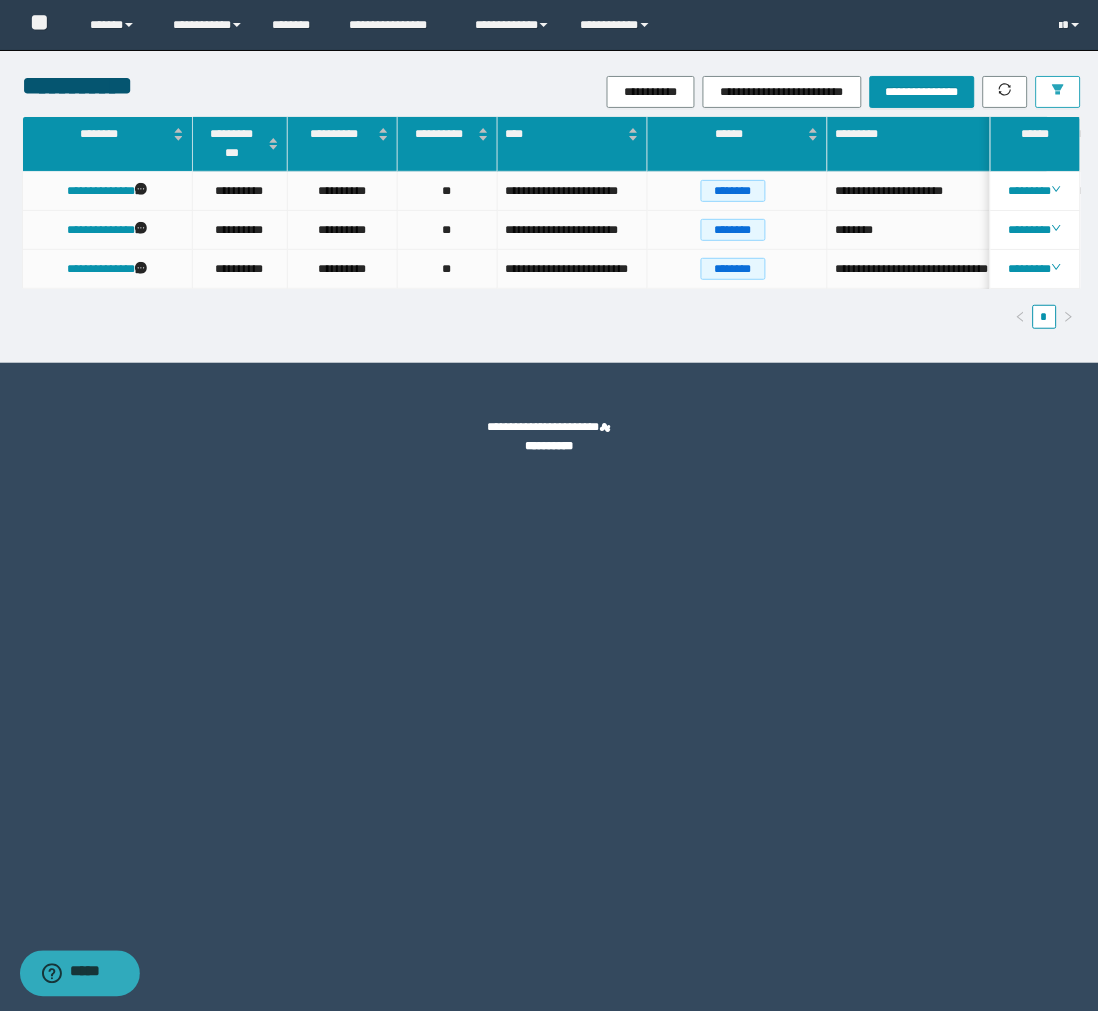scroll, scrollTop: 0, scrollLeft: 72, axis: horizontal 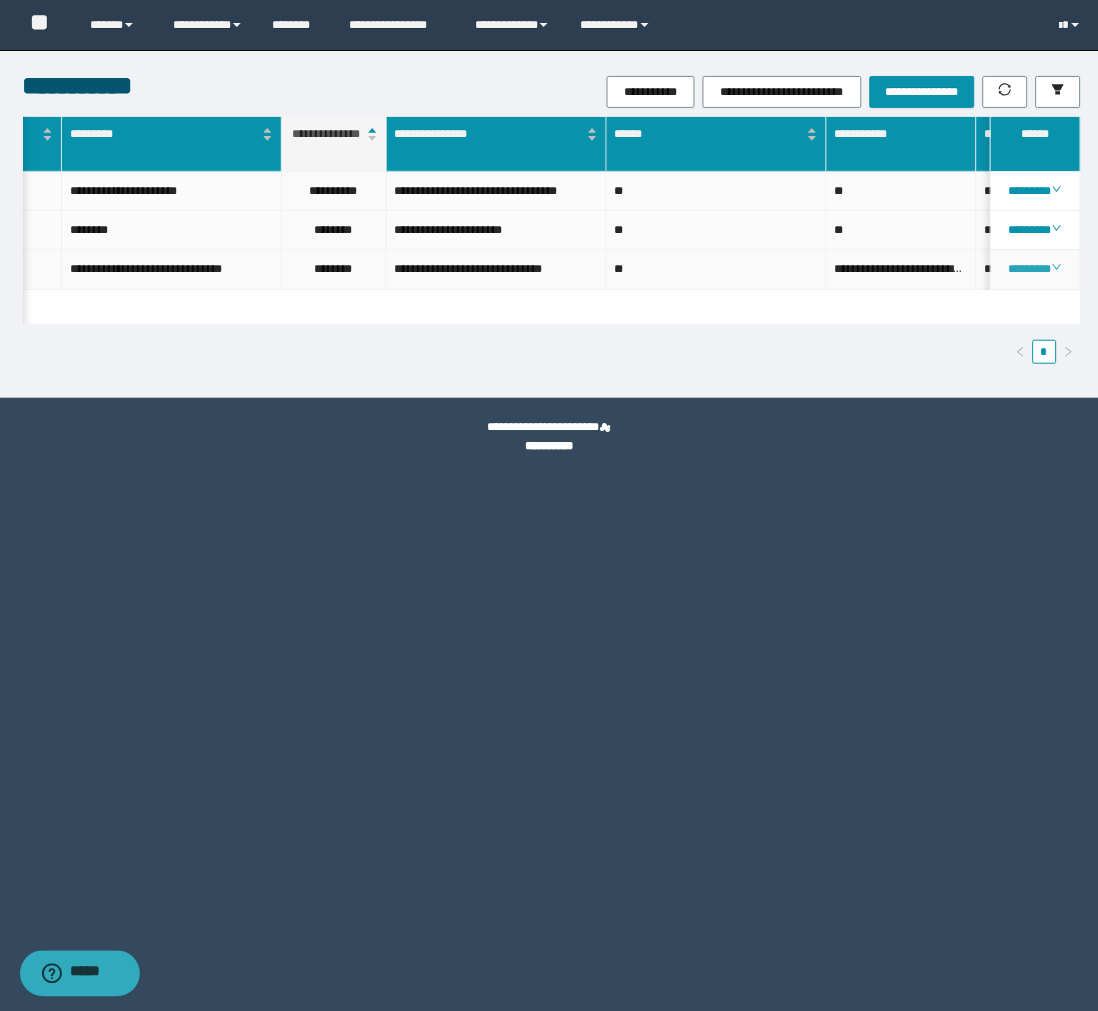 click on "********" at bounding box center [1035, 269] 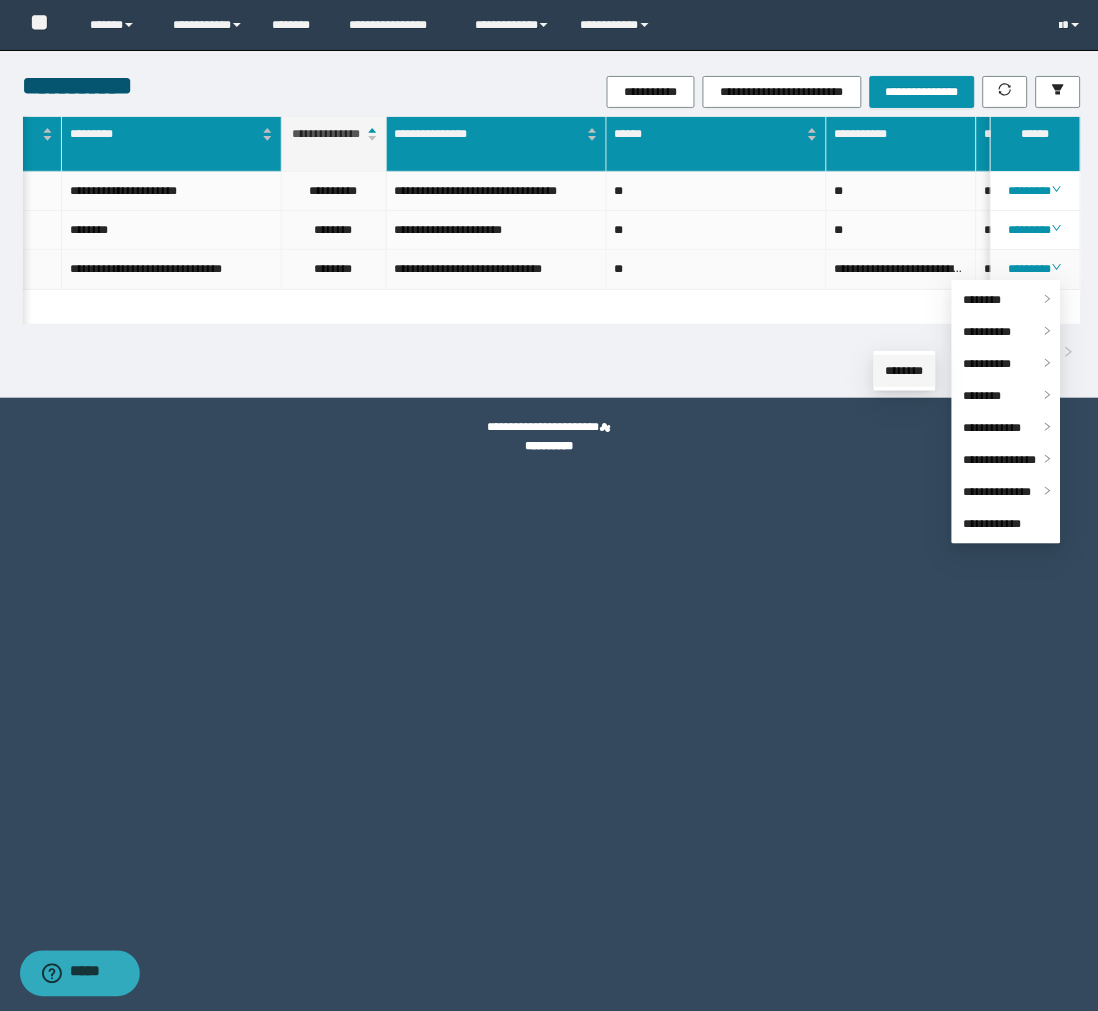 click on "********" at bounding box center [905, 371] 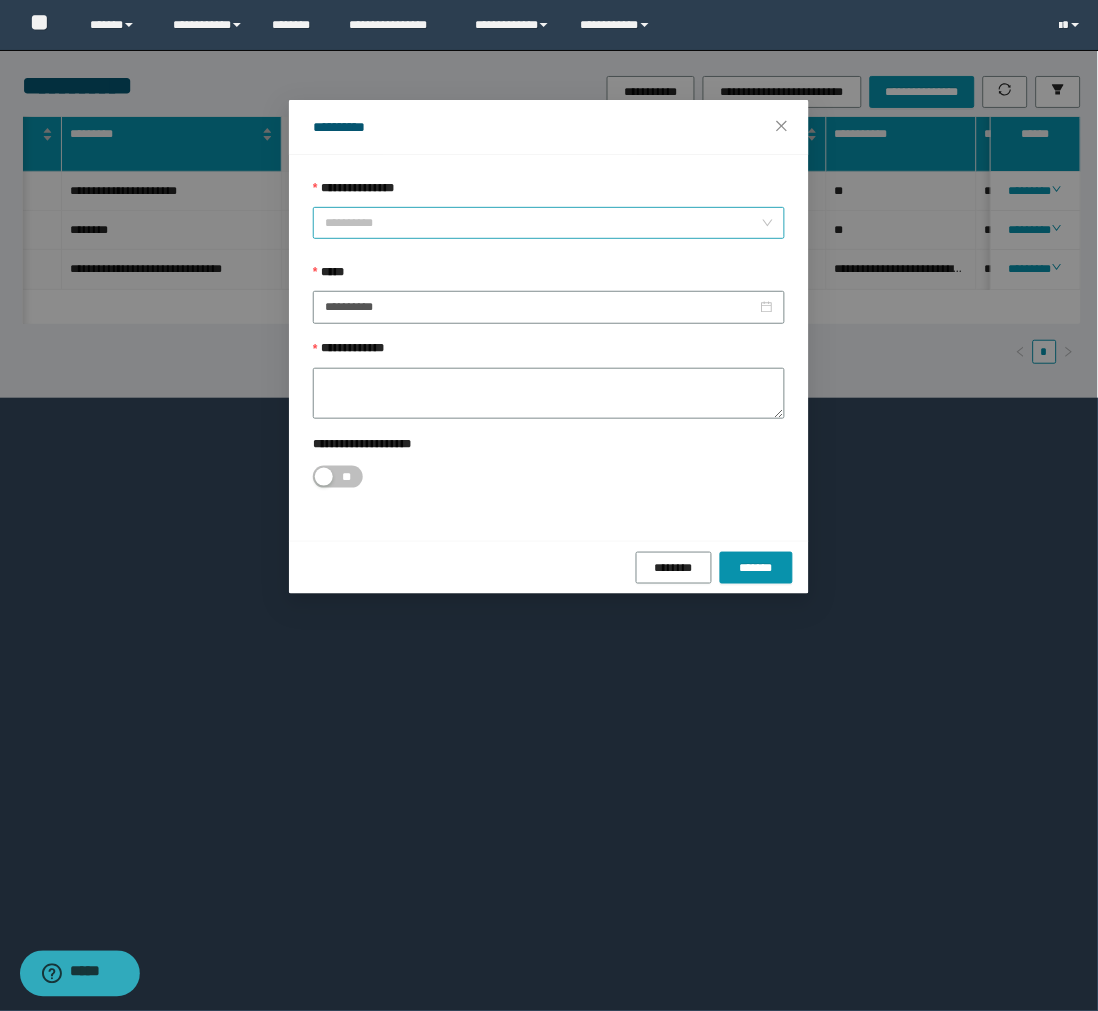 click on "**********" at bounding box center [549, 223] 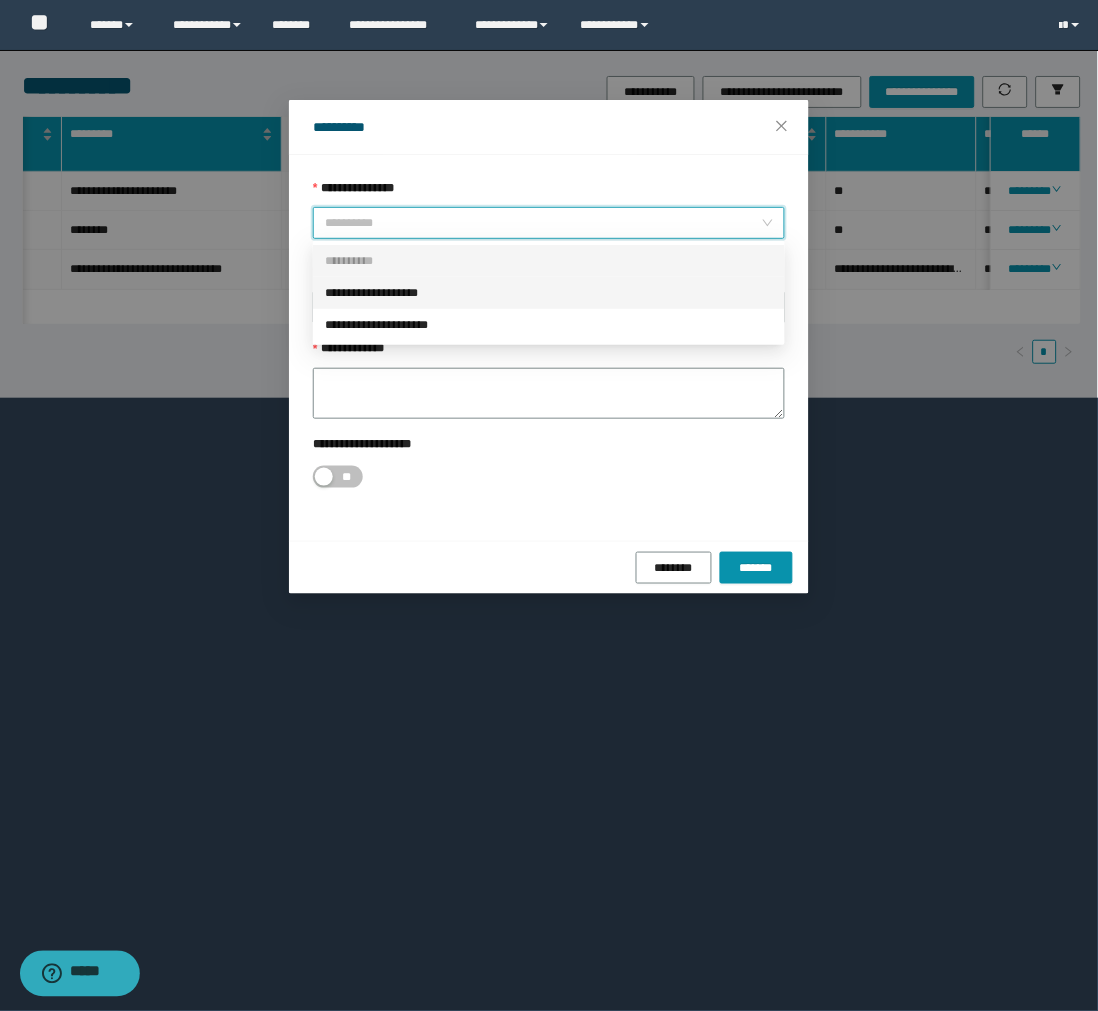 click on "**********" at bounding box center (549, 293) 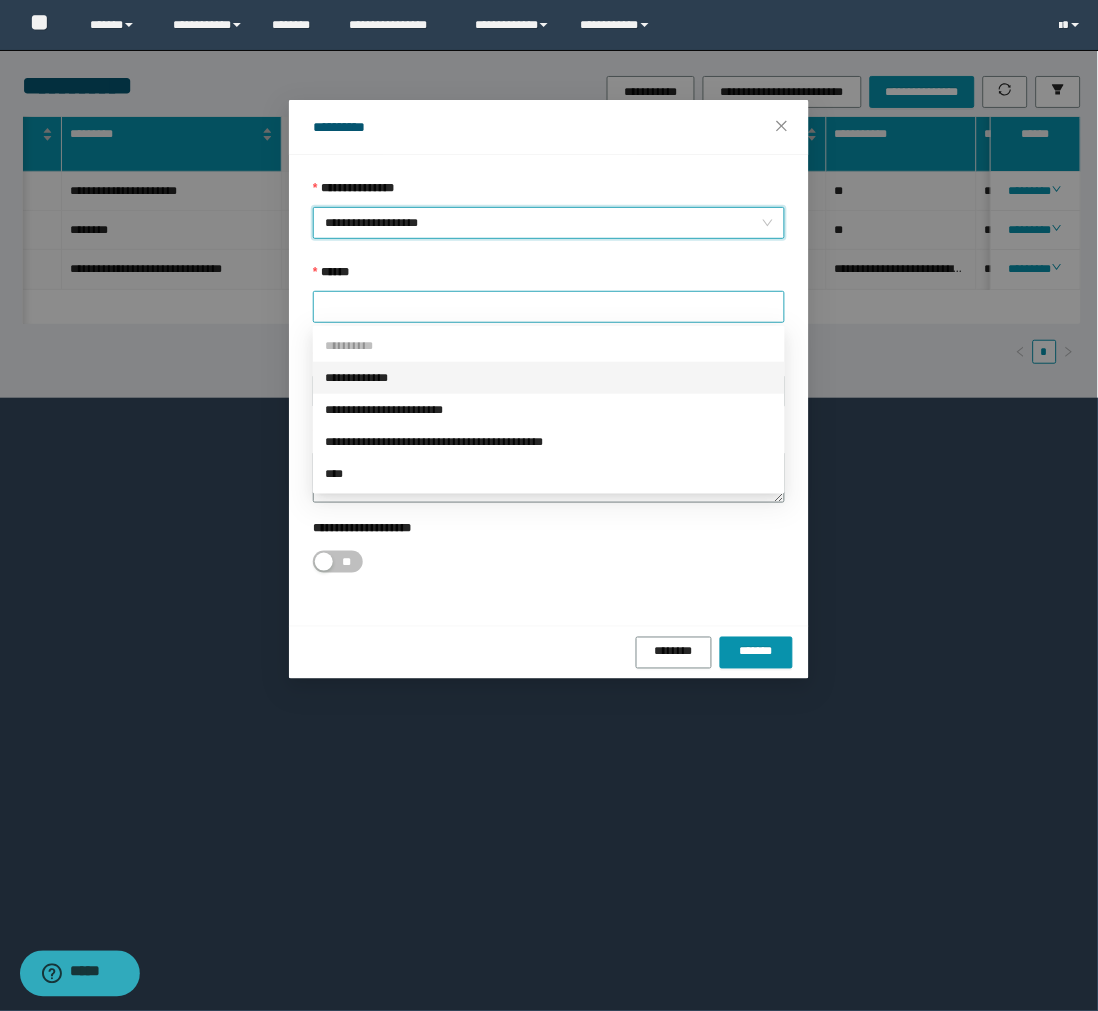 click at bounding box center [549, 307] 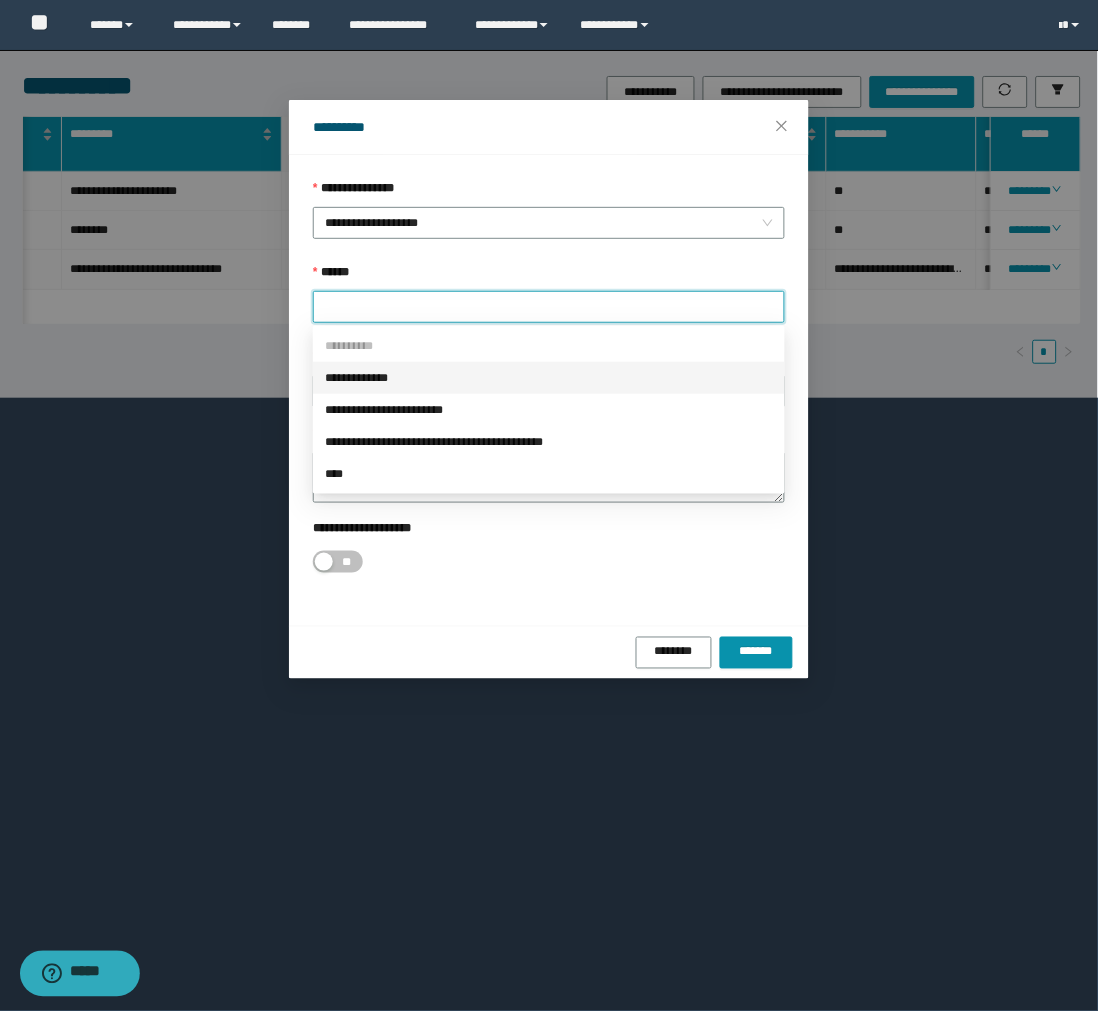 click on "**********" at bounding box center [549, 378] 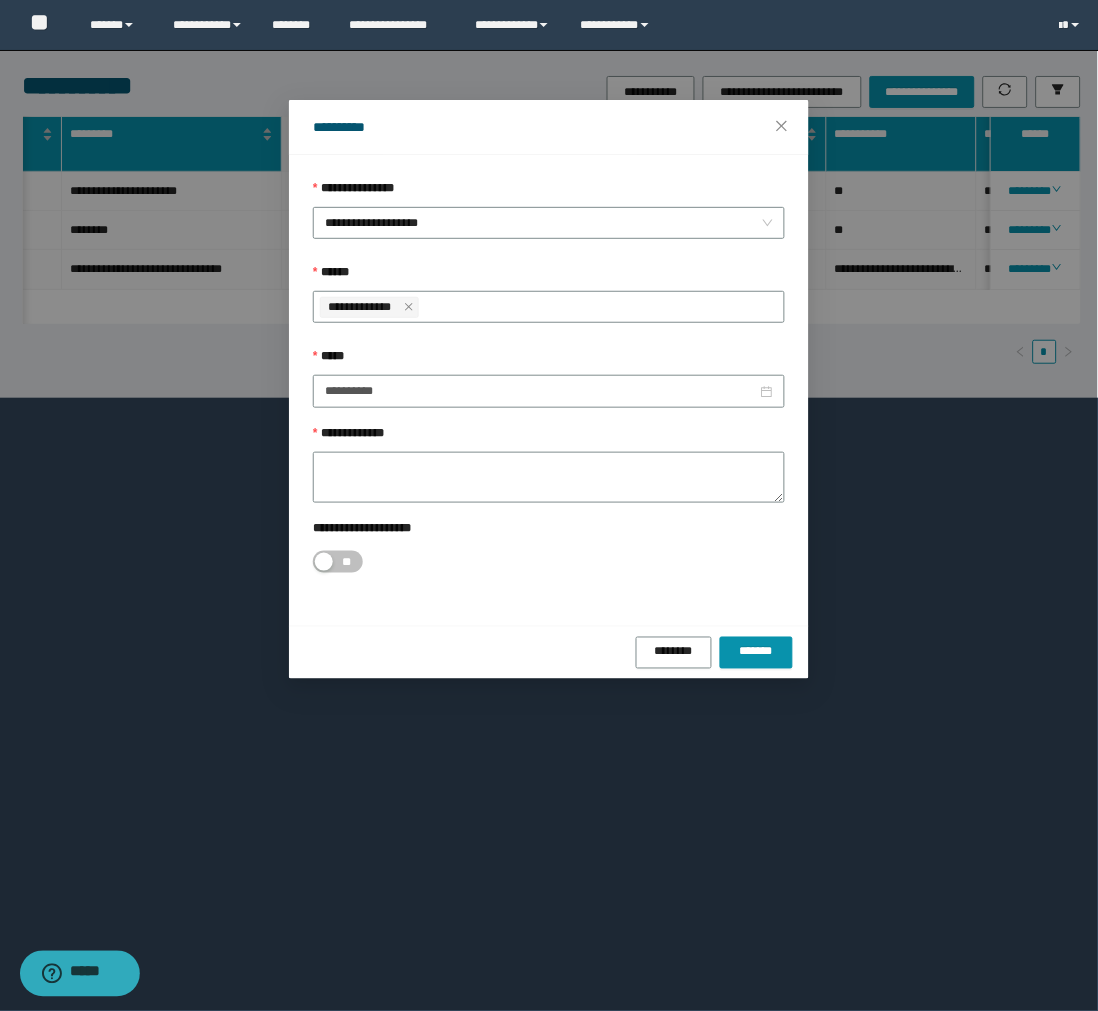 click on "******" at bounding box center [549, 277] 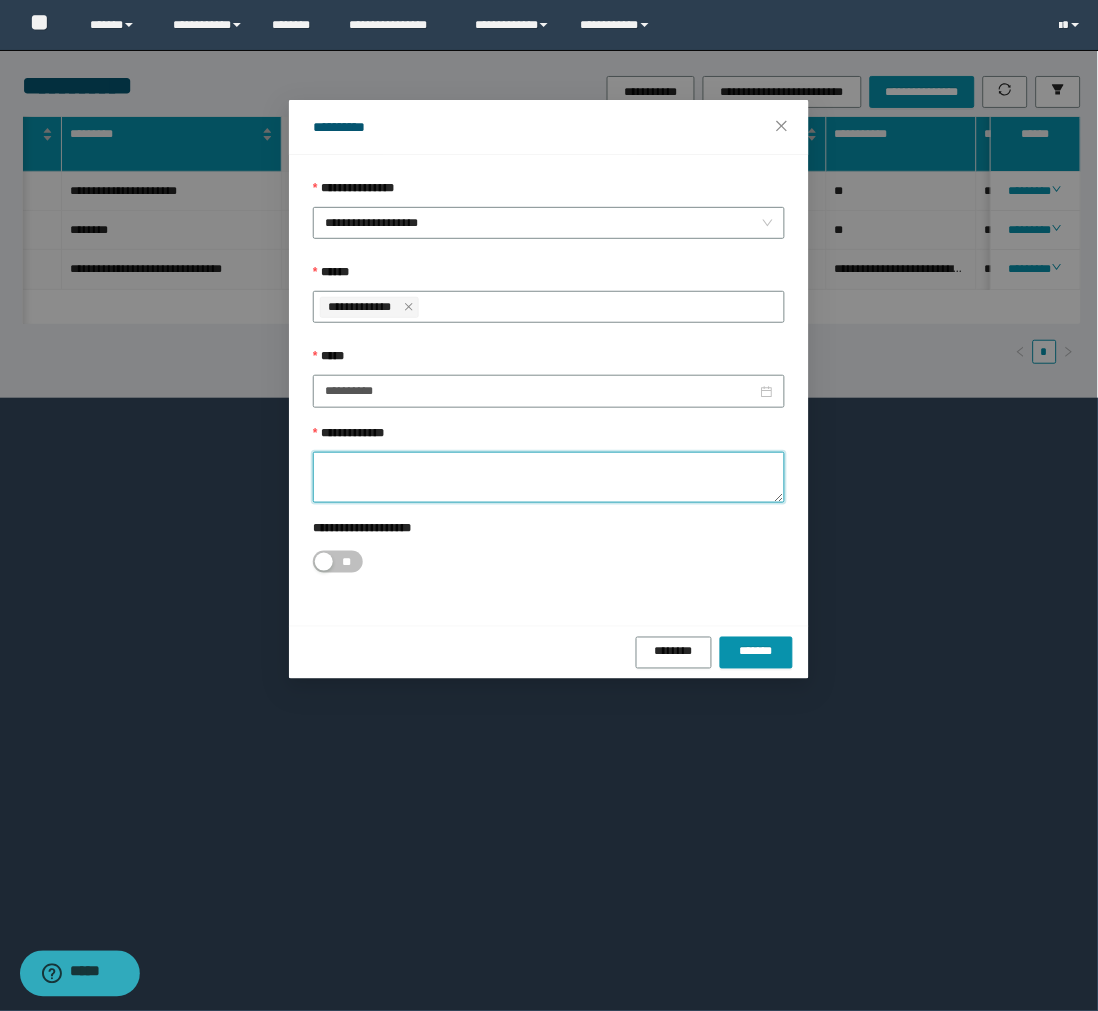click on "**********" at bounding box center (549, 477) 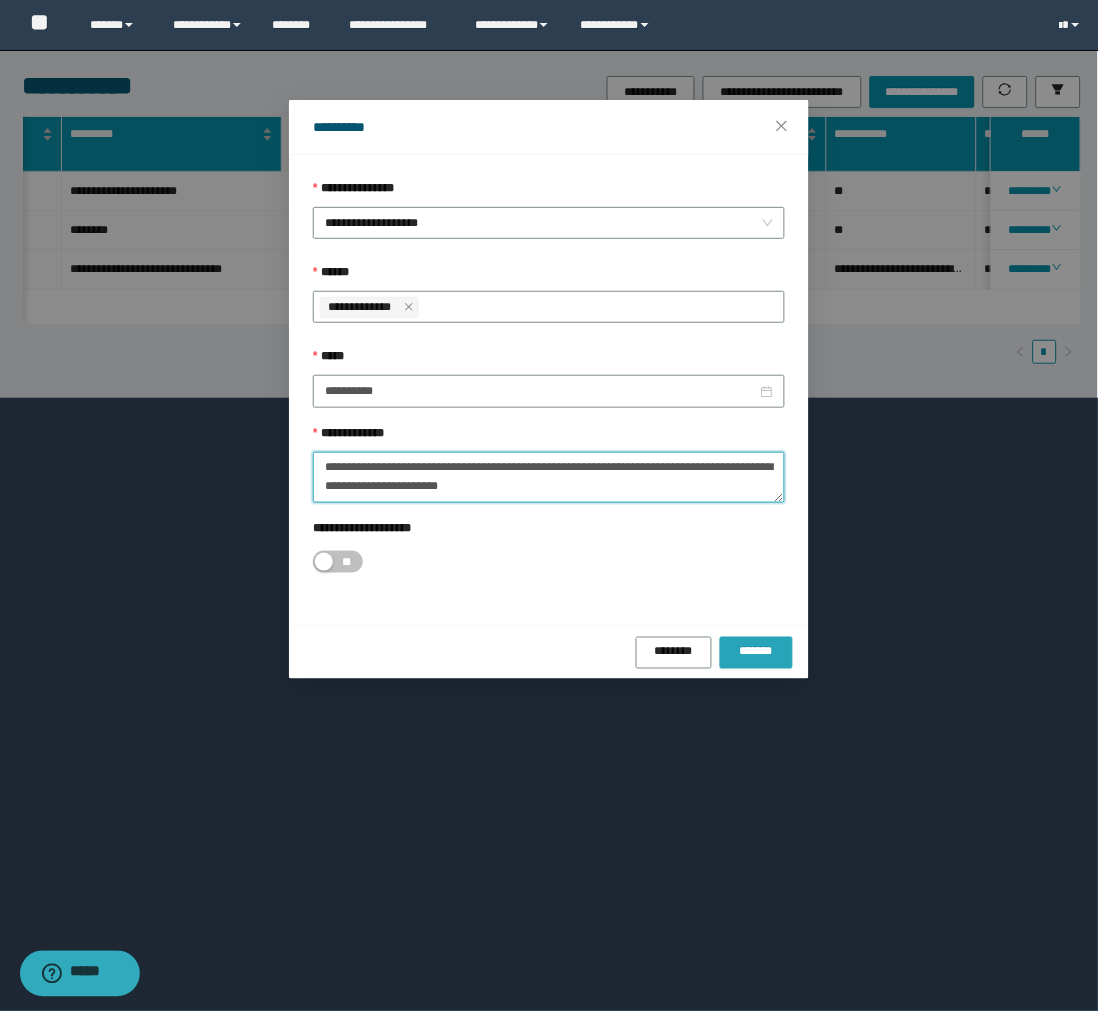 type on "**********" 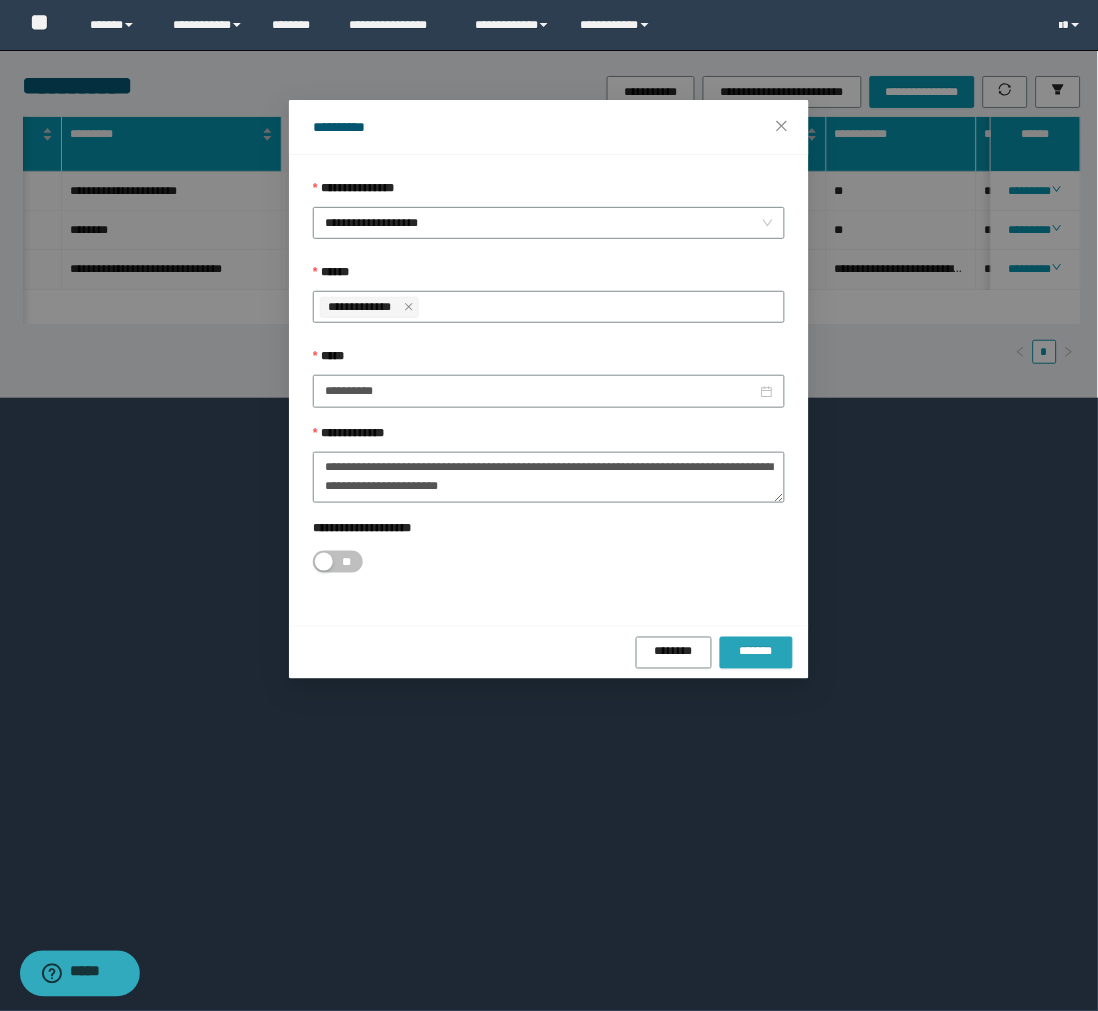click on "*******" at bounding box center [756, 652] 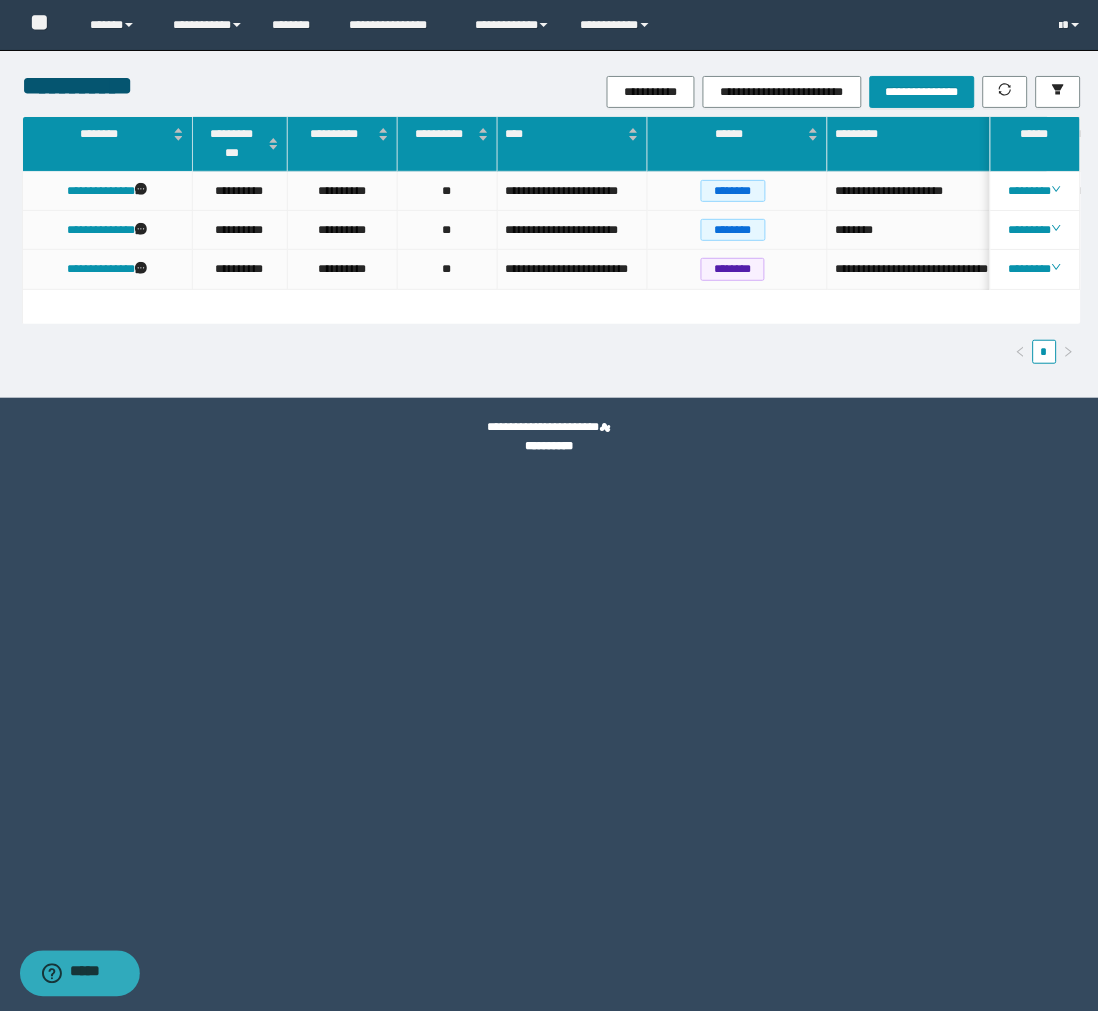 click on "**********" at bounding box center (549, 505) 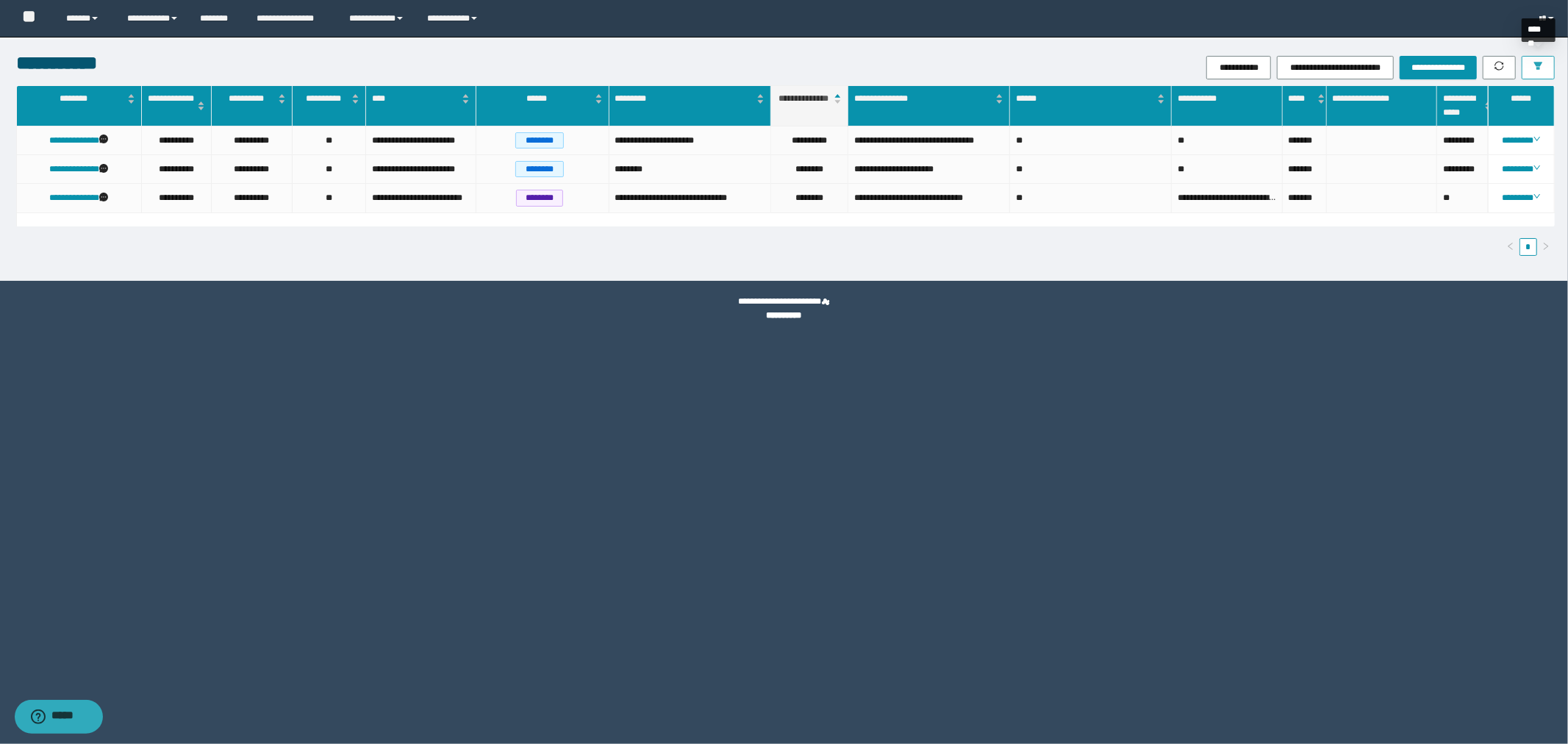 click 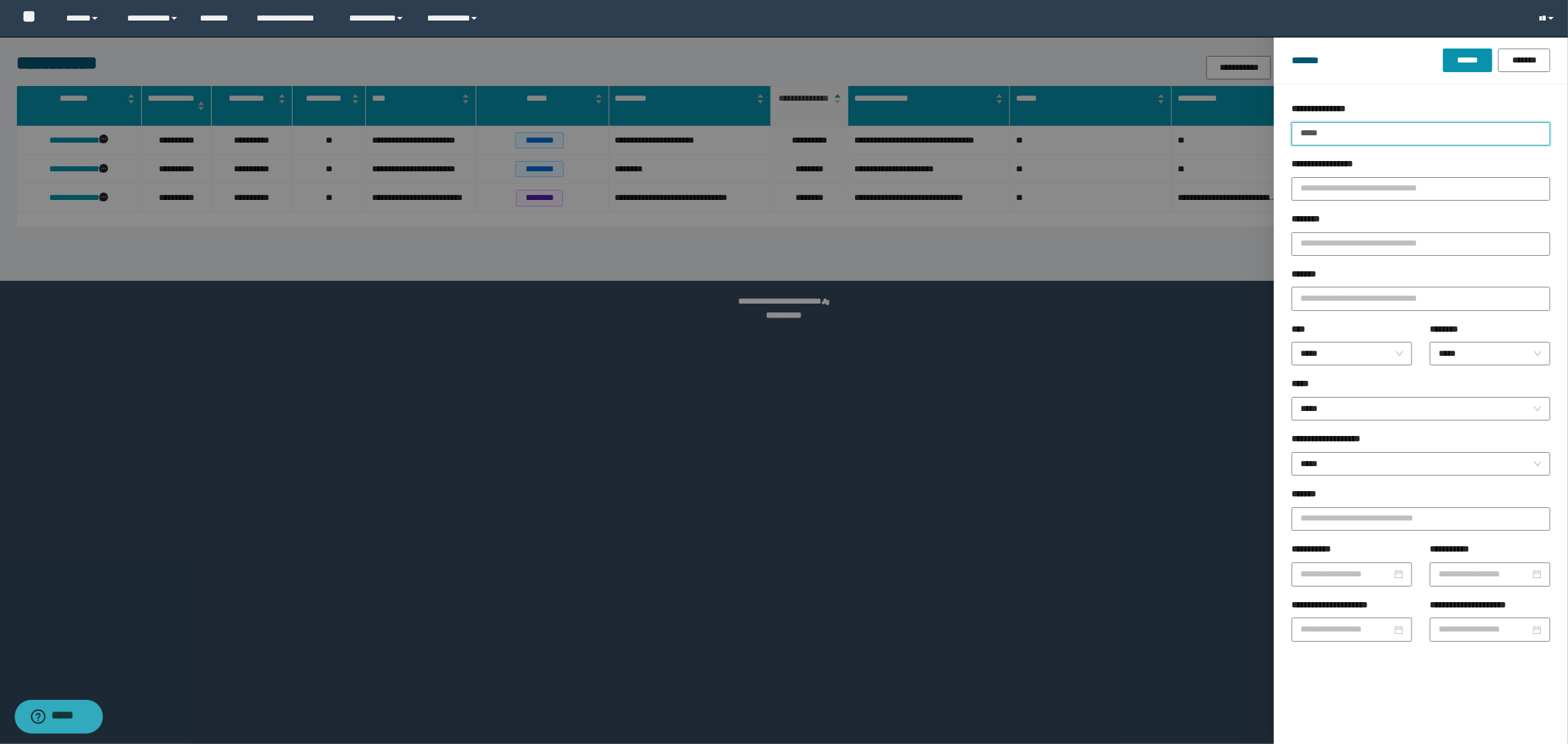 click on "**********" at bounding box center [1421, 432] 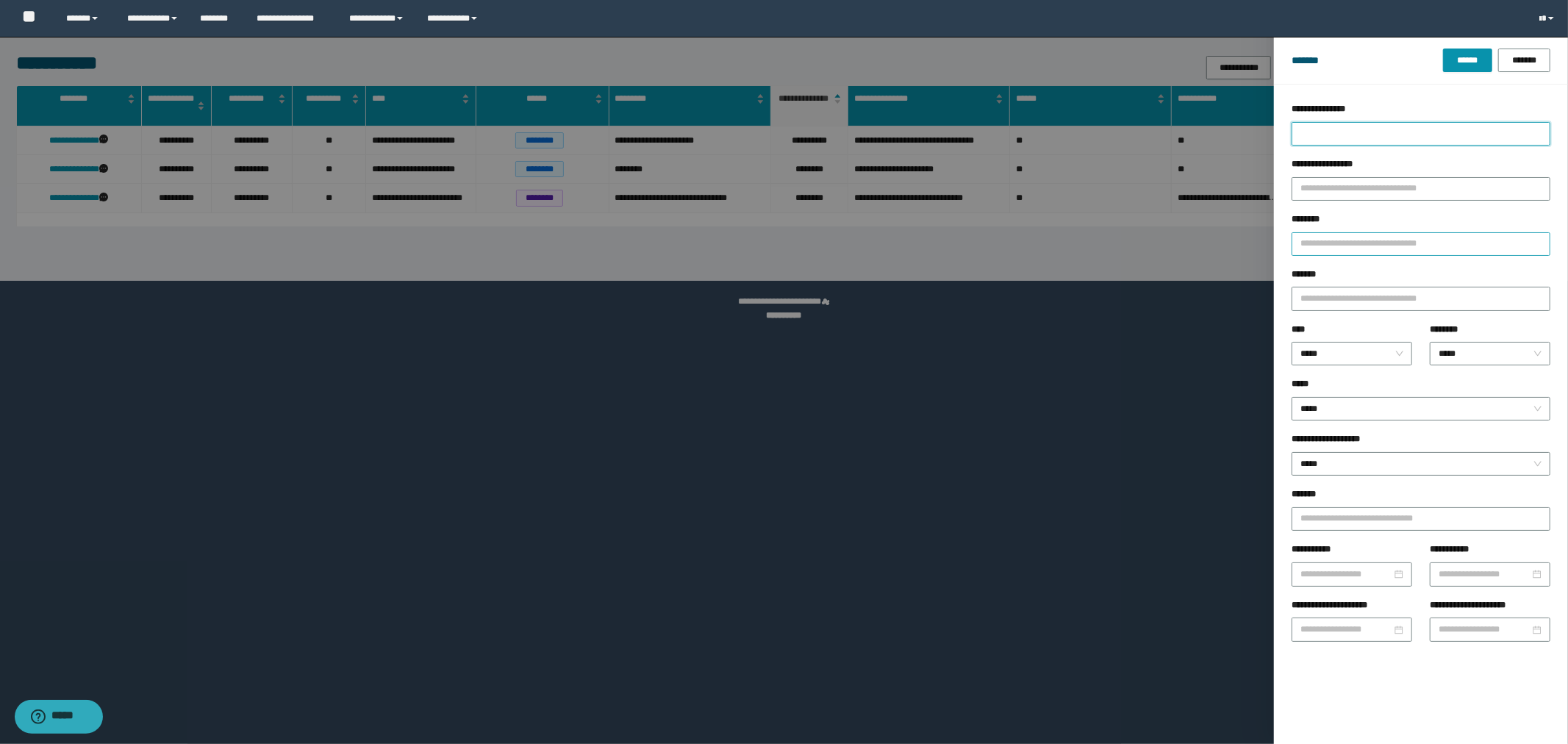 type 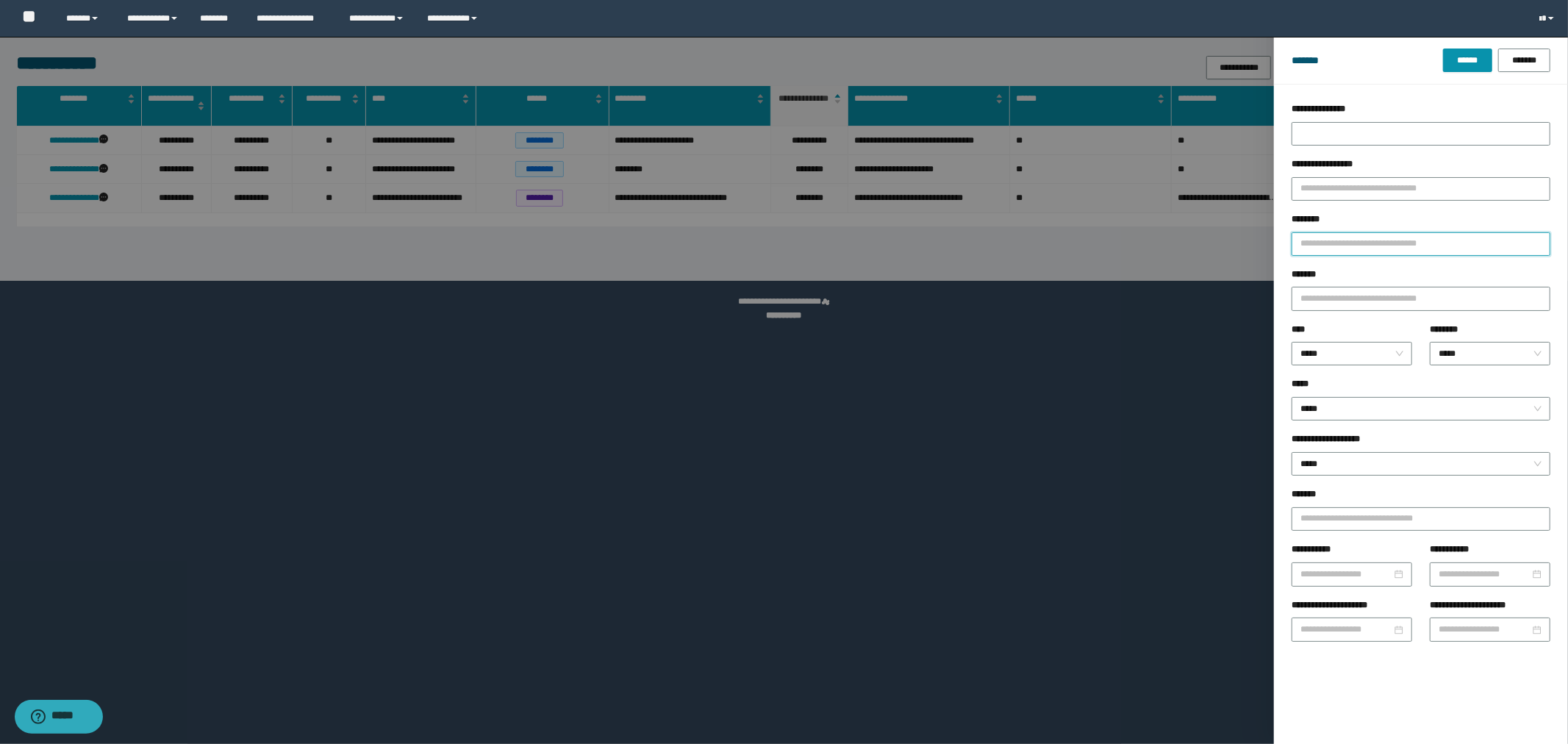 click on "********" at bounding box center (1421, 244) 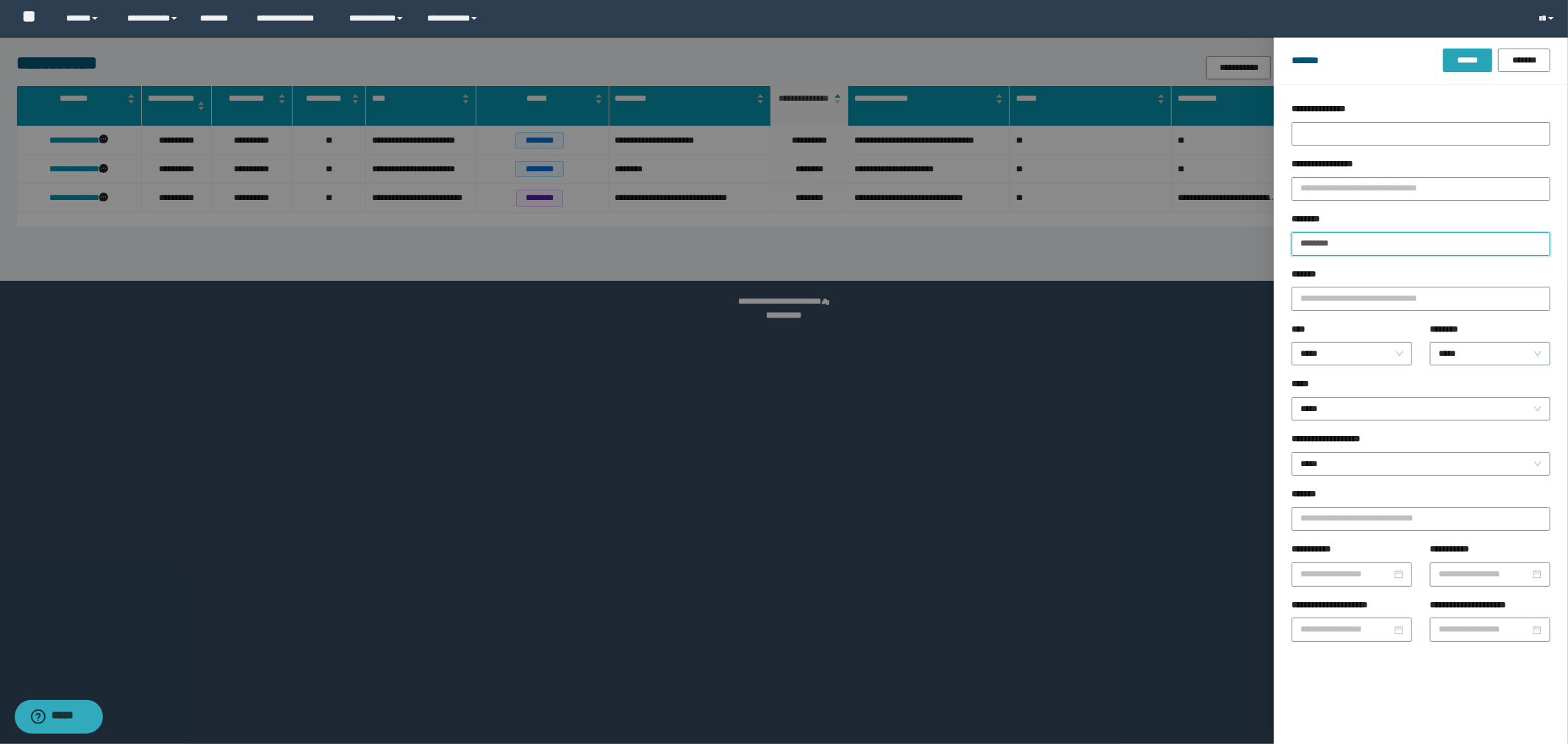 type on "********" 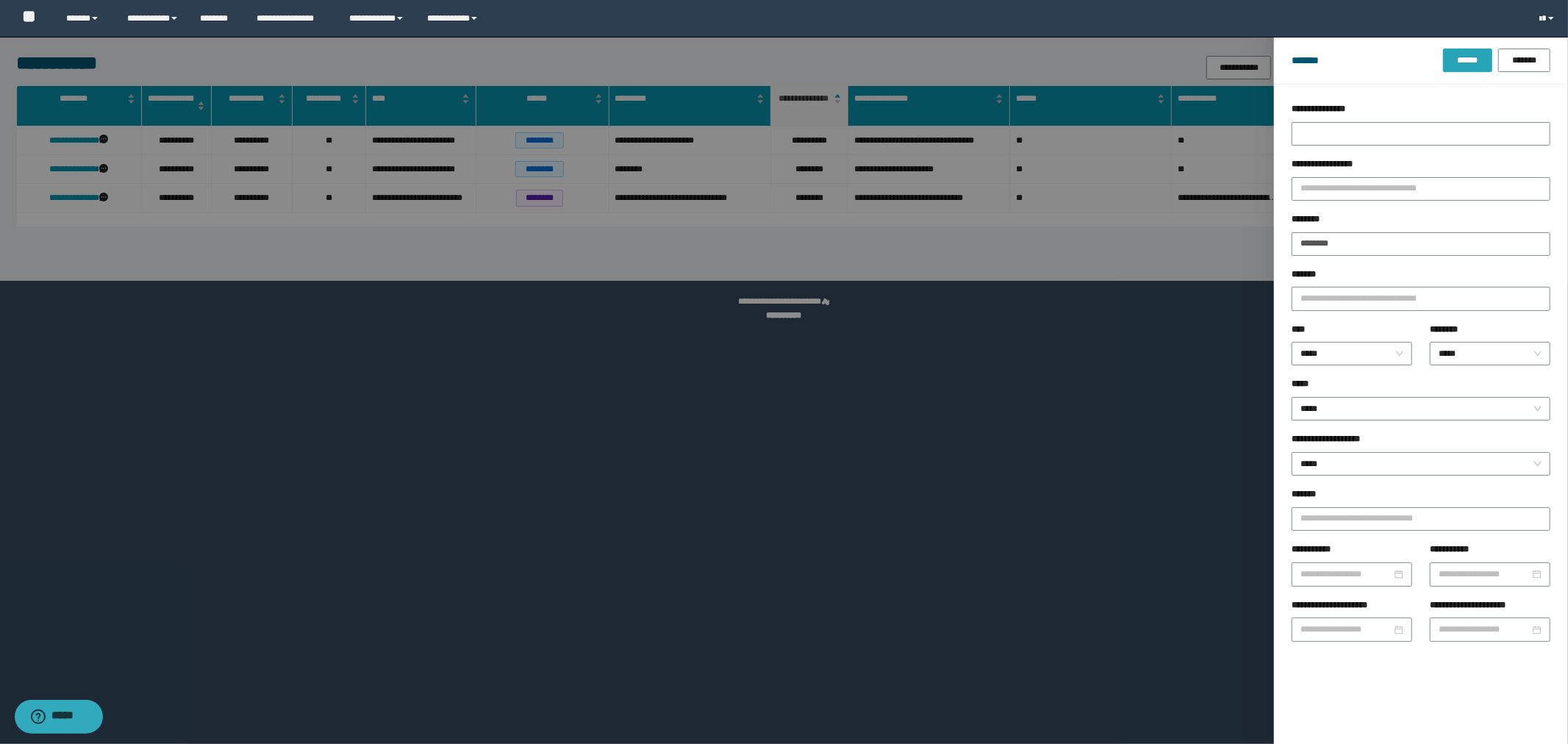 click on "******" at bounding box center (1467, 60) 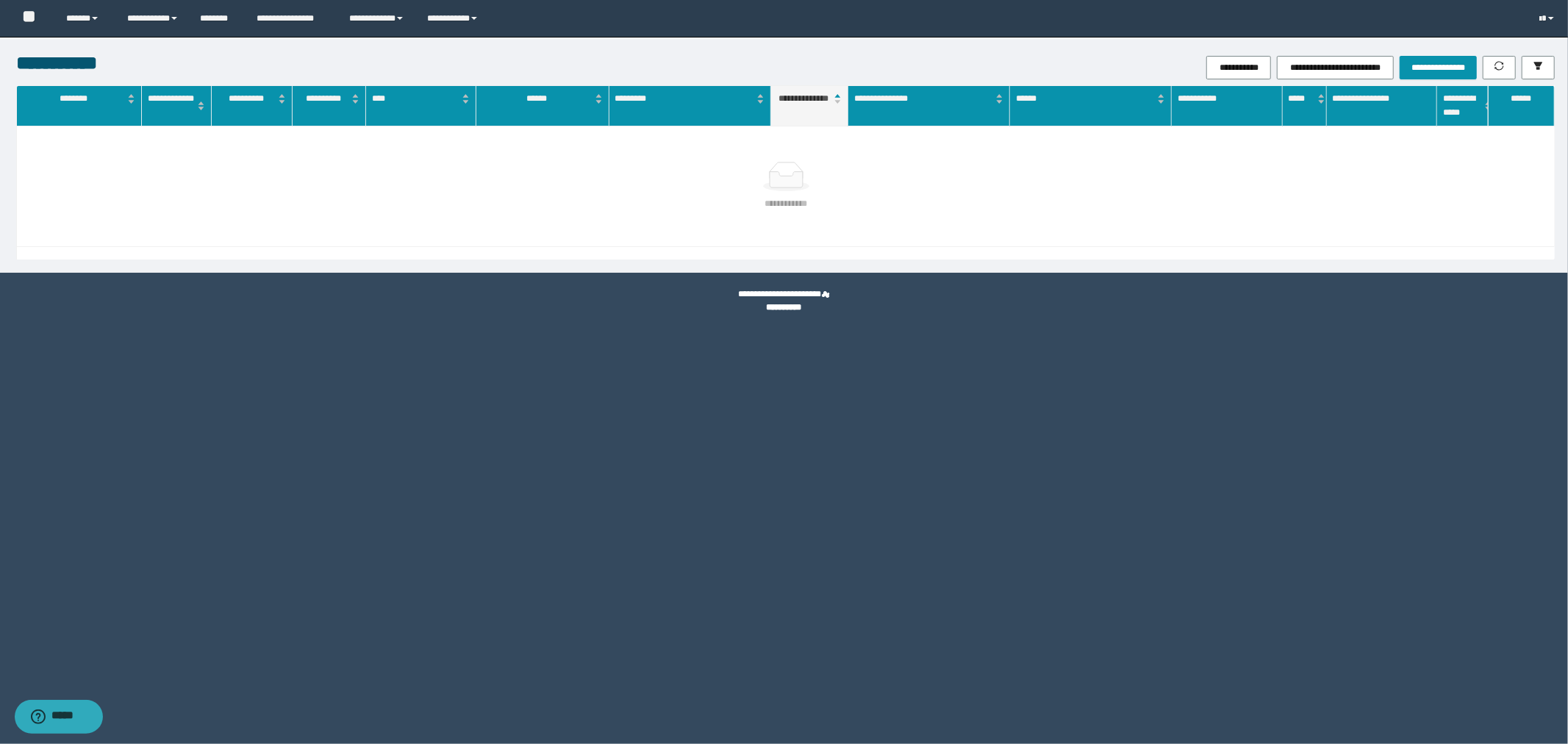 click on "**********" at bounding box center [786, 204] 